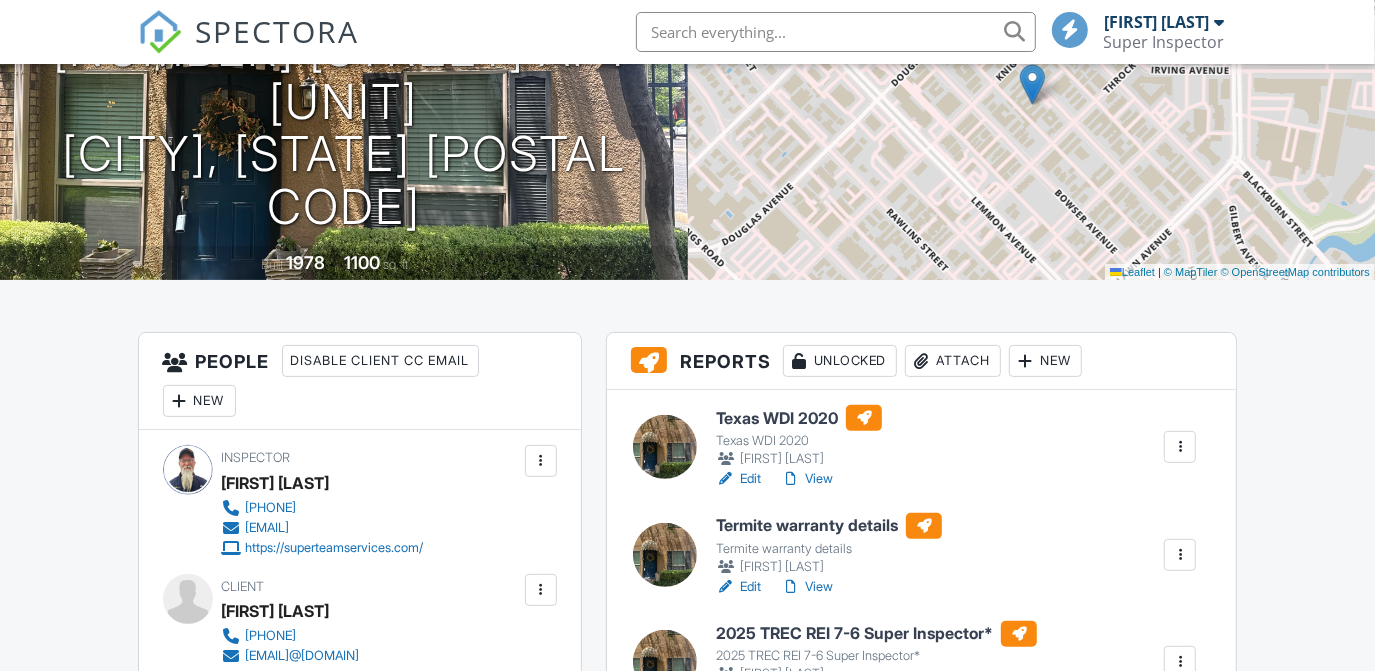 scroll, scrollTop: 0, scrollLeft: 0, axis: both 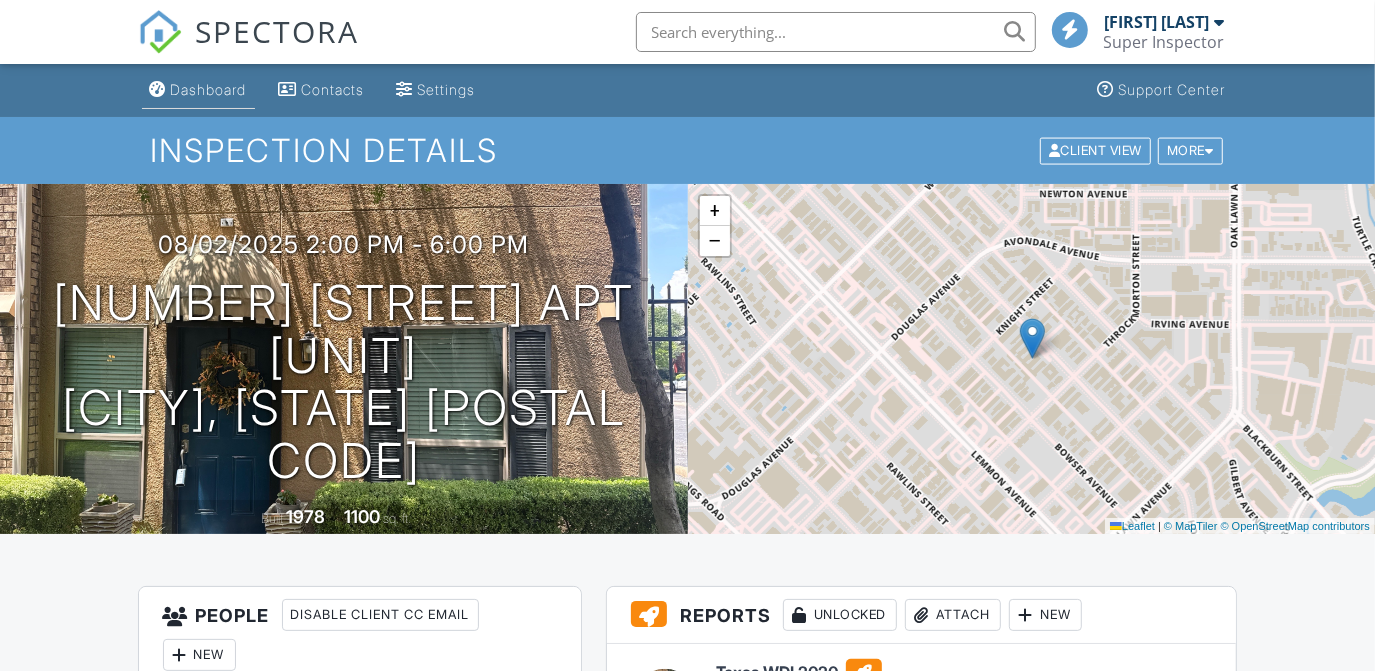 click on "Dashboard" at bounding box center (209, 89) 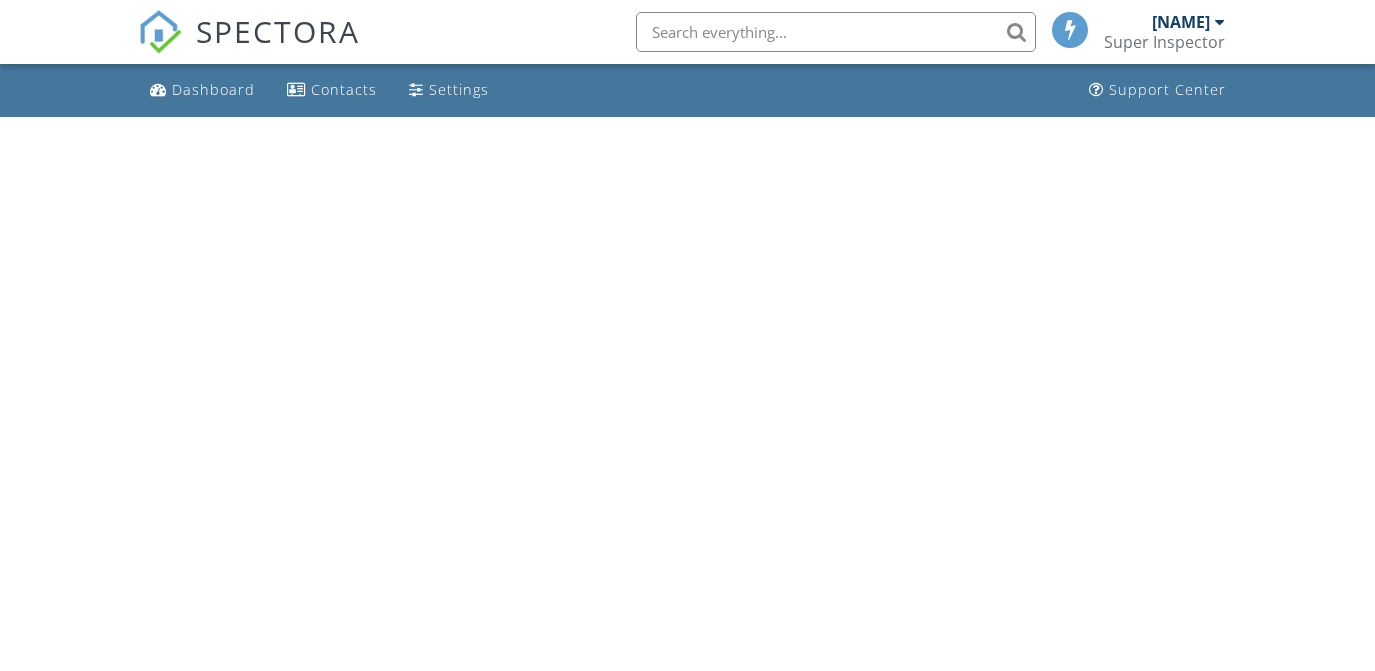 scroll, scrollTop: 0, scrollLeft: 0, axis: both 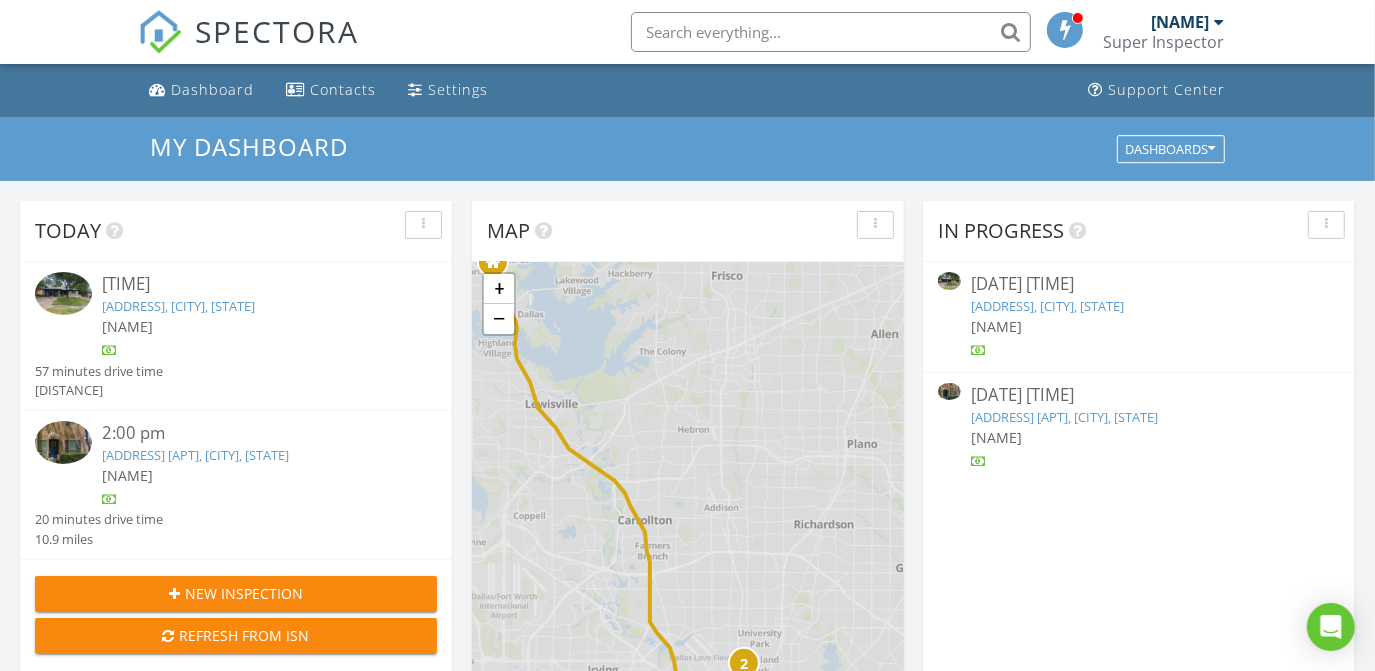 click on "8707 Ukiah Dr, Dallas, TX 75227" at bounding box center (178, 306) 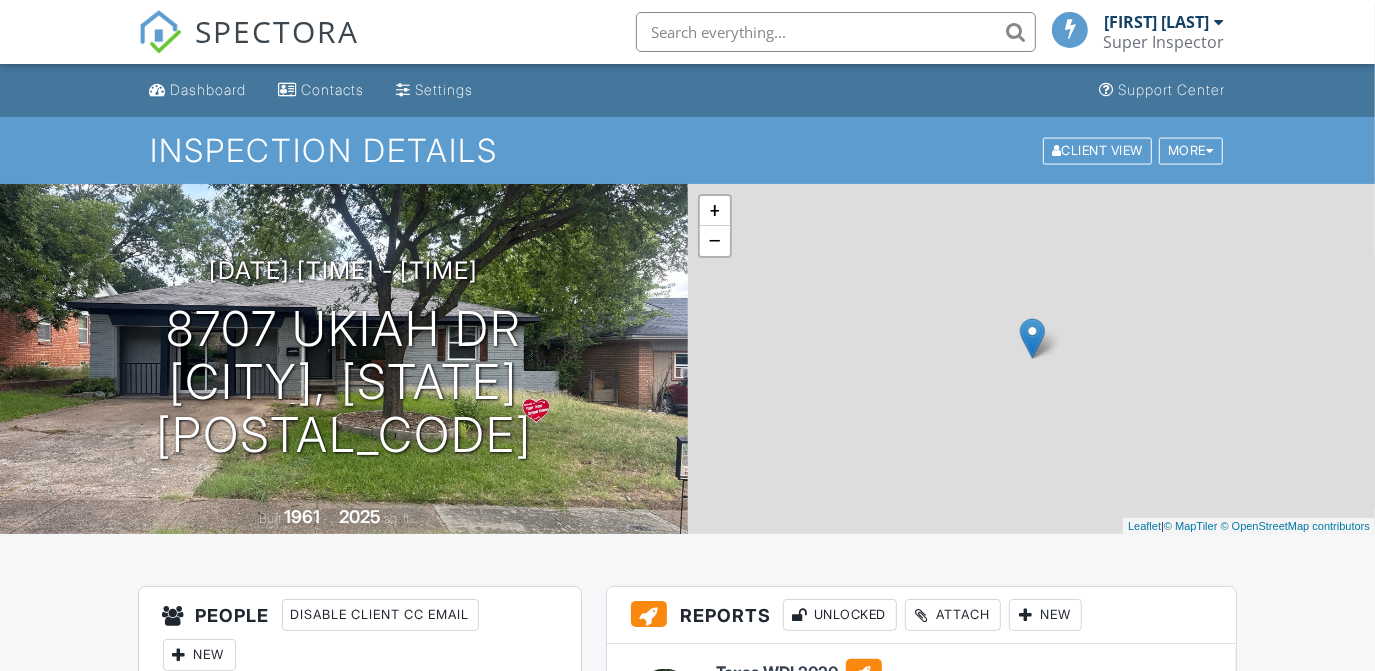 scroll, scrollTop: 83, scrollLeft: 0, axis: vertical 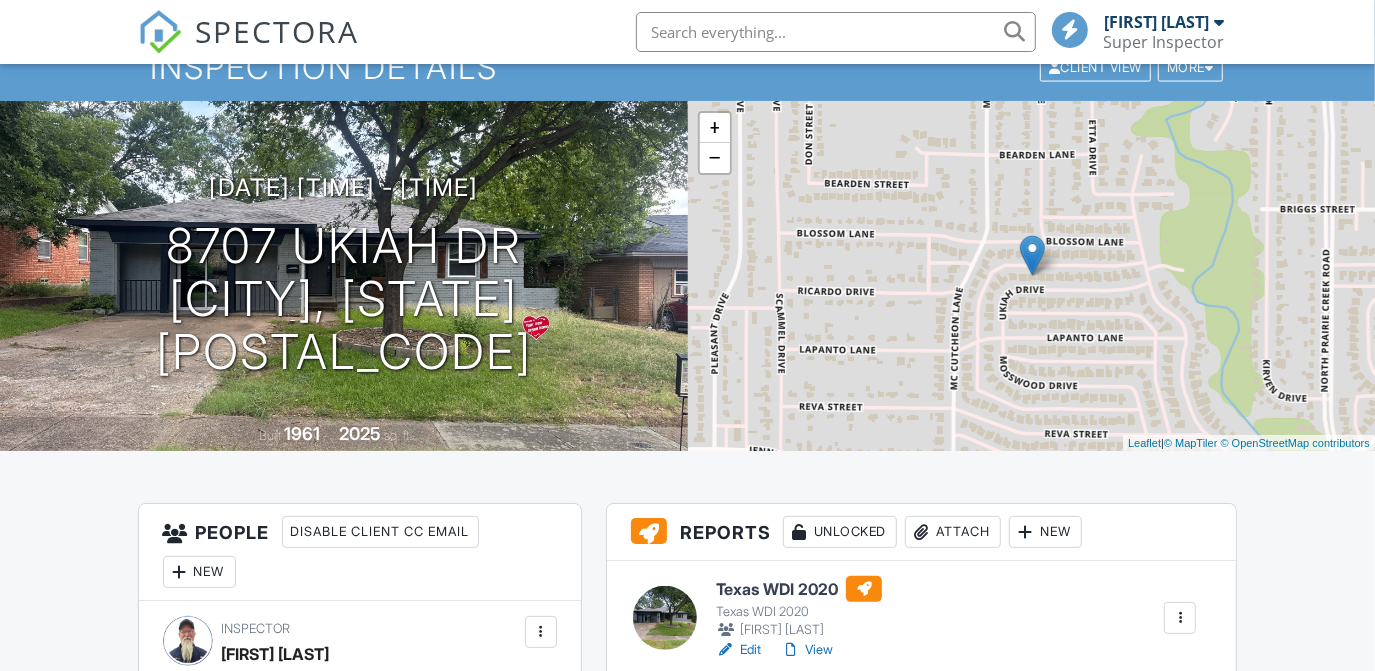 click on "2025 TREC REI 7-6 Super Inspector*" at bounding box center [876, 805] 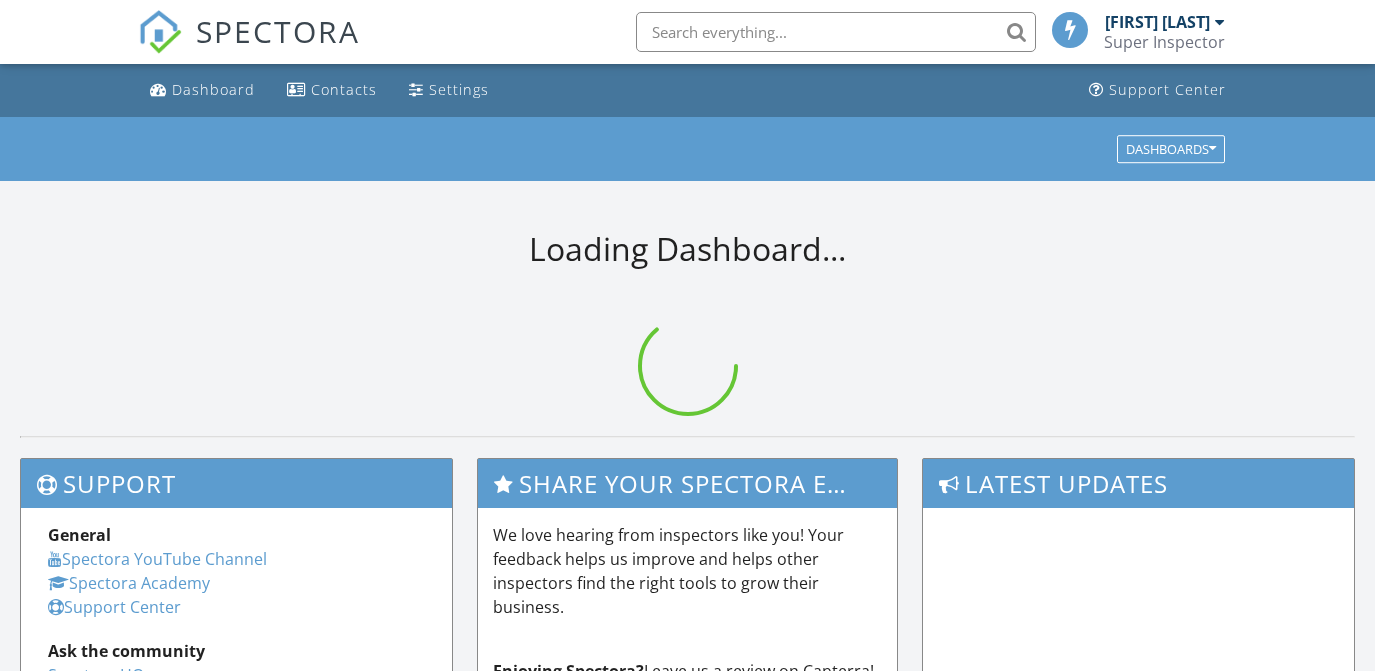 scroll, scrollTop: 0, scrollLeft: 0, axis: both 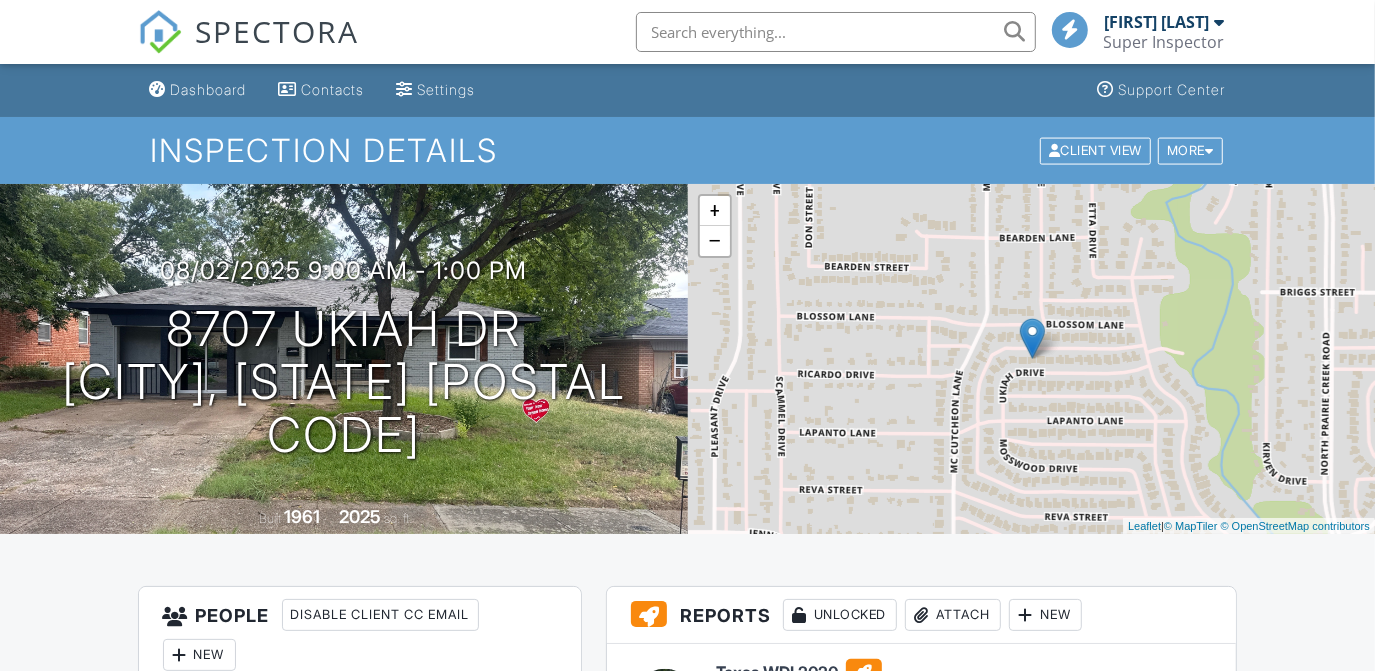 click on "Reports
Unlocked
Attach
New
Texas WDI 2020
Texas WDI 2020
Brian Lehew
Edit
View
Quick Publish
Assign Inspectors
Copy
Delete
Termite warranty details
Termite warranty details
Brian Lehew
Edit
View
Quick Publish
Assign Inspectors
Copy
Delete
2025 TREC REI 7-6 Super Inspector*
2025 TREC REI 7-6 Super Inspector*
Brian Lehew
Edit
View
Quick Publish
Assign Inspectors
Copy
Delete
Publish to ISN
Publish All
Checking report completion
Publish report?
Before publishing from the web, click "Preview/Publish" in the Report Editor to save your changes ( don't know where that is?
Cancel
Publish
Share archived report" at bounding box center (688, 1535) 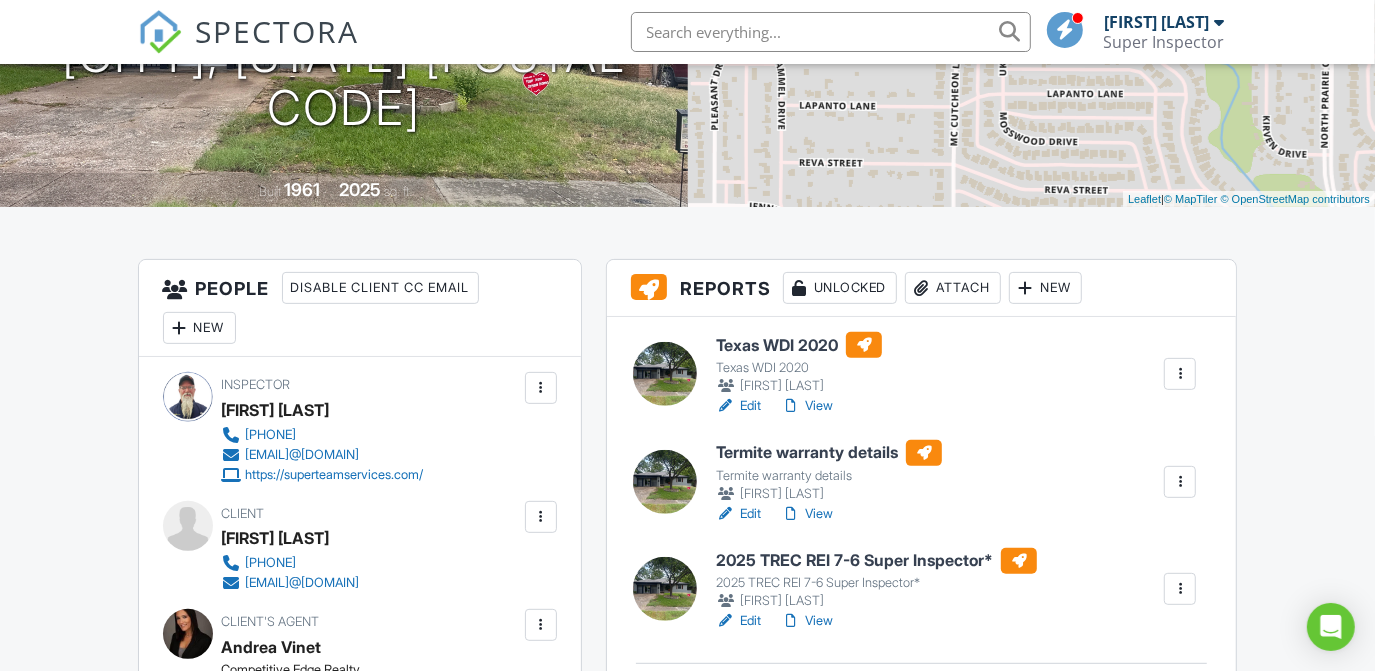 scroll, scrollTop: 400, scrollLeft: 0, axis: vertical 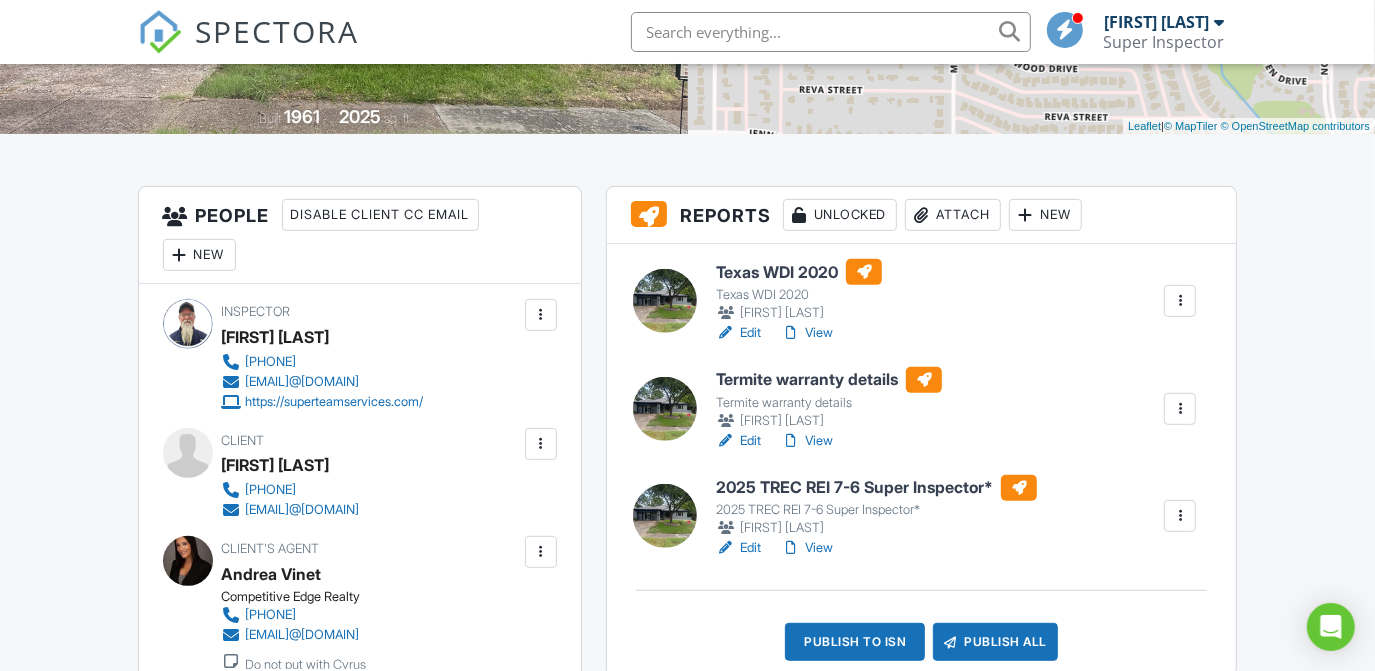 click on "View" at bounding box center [807, 333] 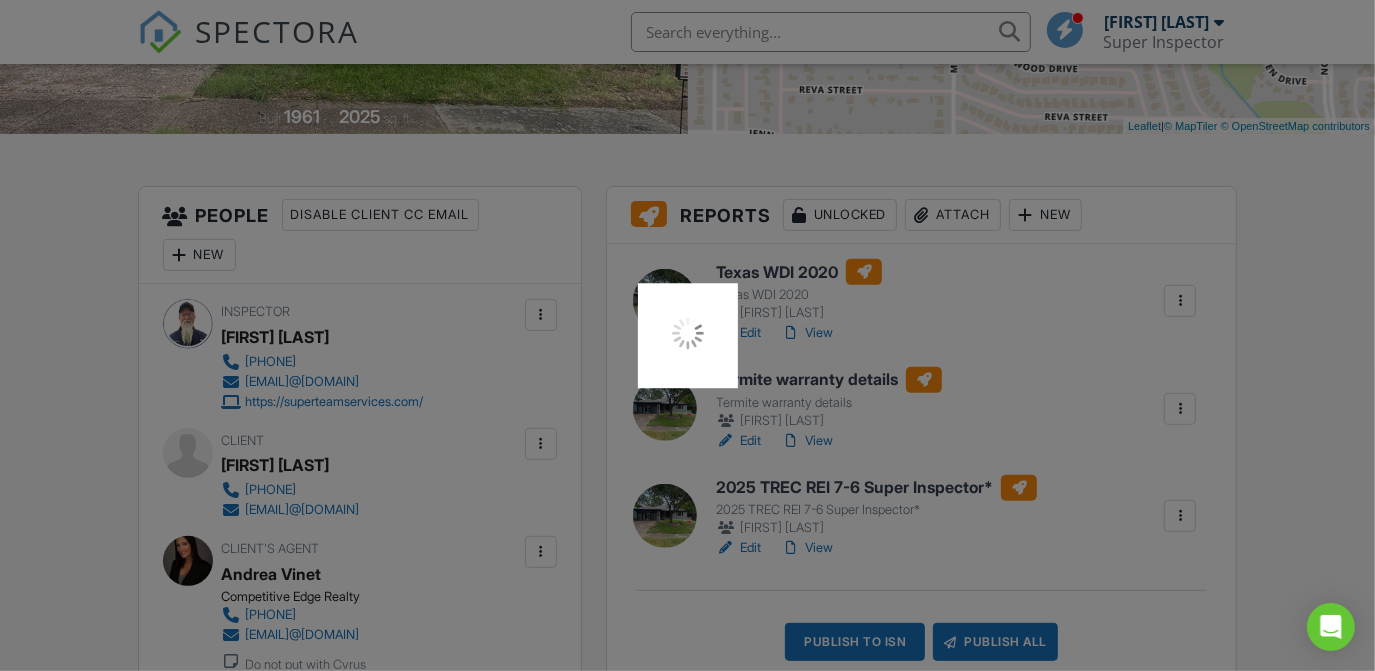drag, startPoint x: 722, startPoint y: 163, endPoint x: 714, endPoint y: 153, distance: 12.806249 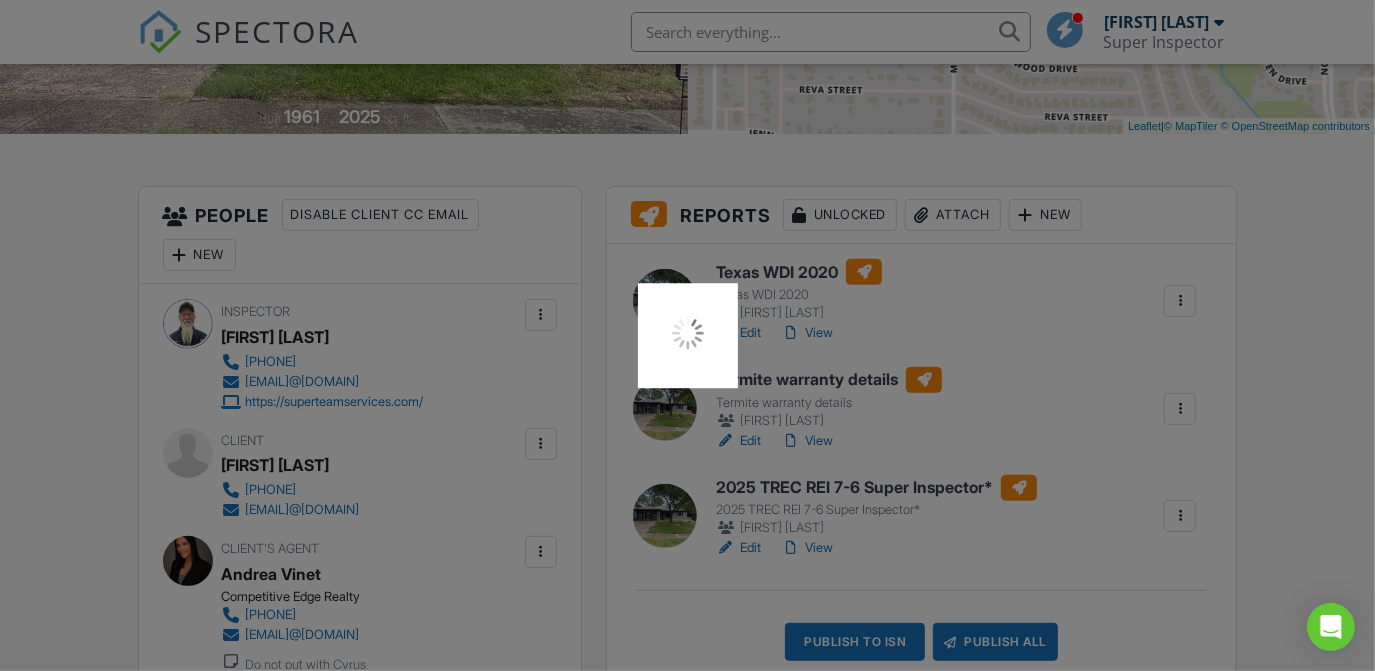 click at bounding box center [687, 335] 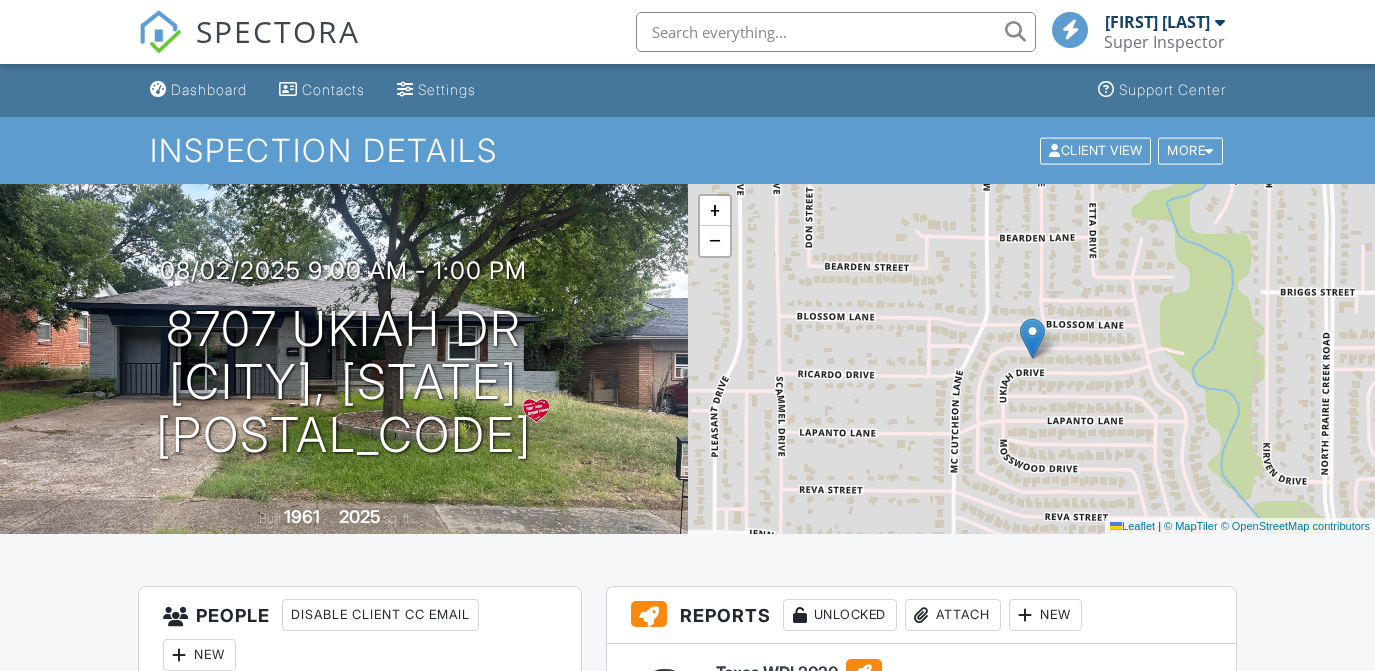 scroll, scrollTop: 348, scrollLeft: 0, axis: vertical 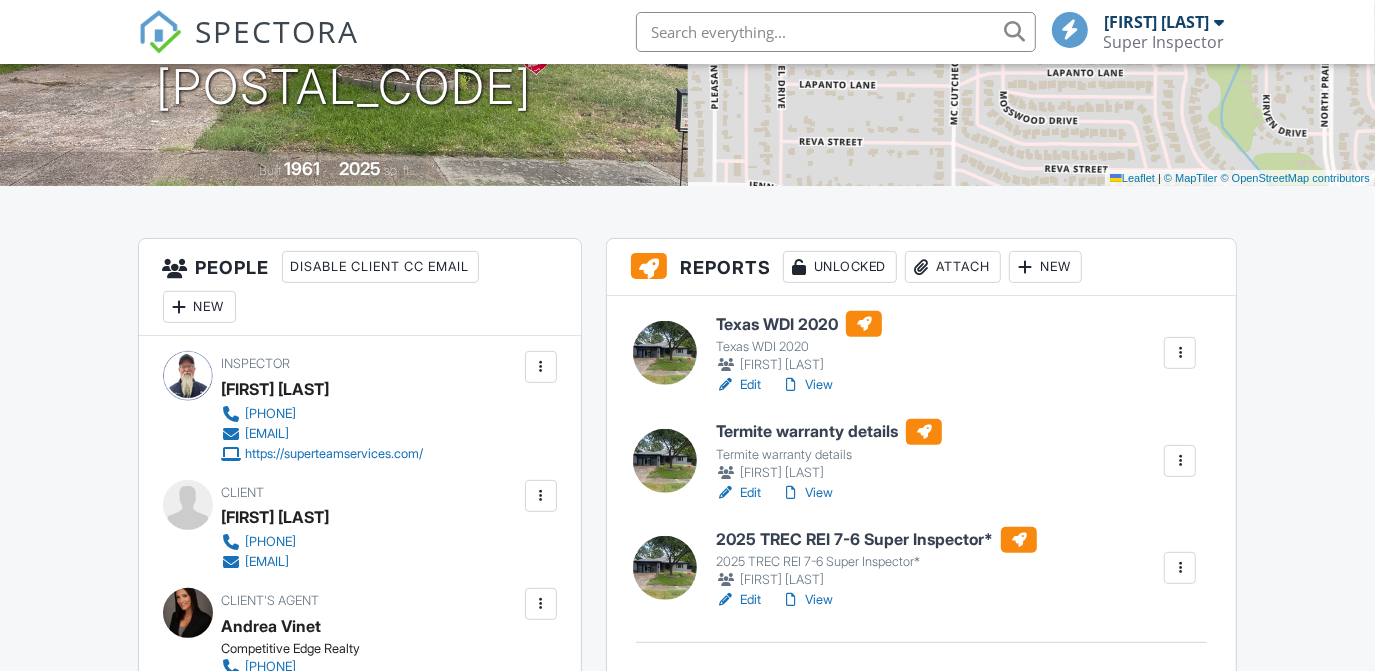drag, startPoint x: 0, startPoint y: 0, endPoint x: 825, endPoint y: 557, distance: 995.4265 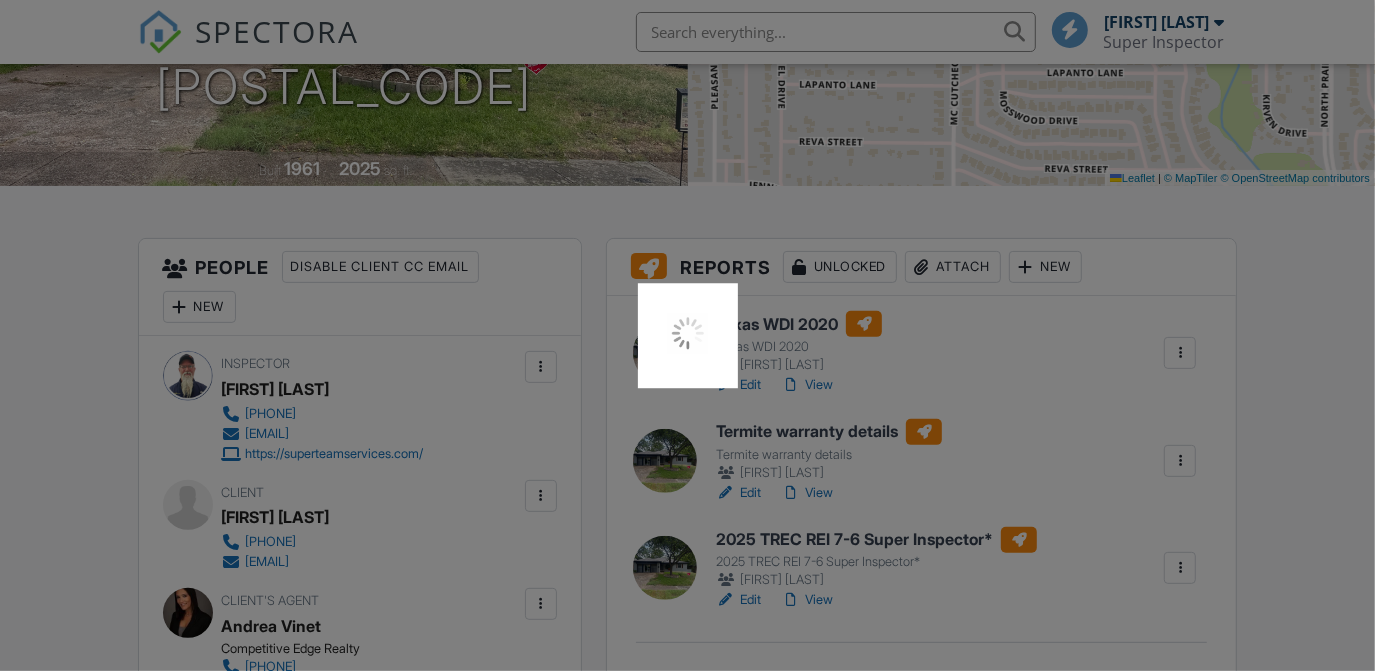 scroll, scrollTop: 348, scrollLeft: 0, axis: vertical 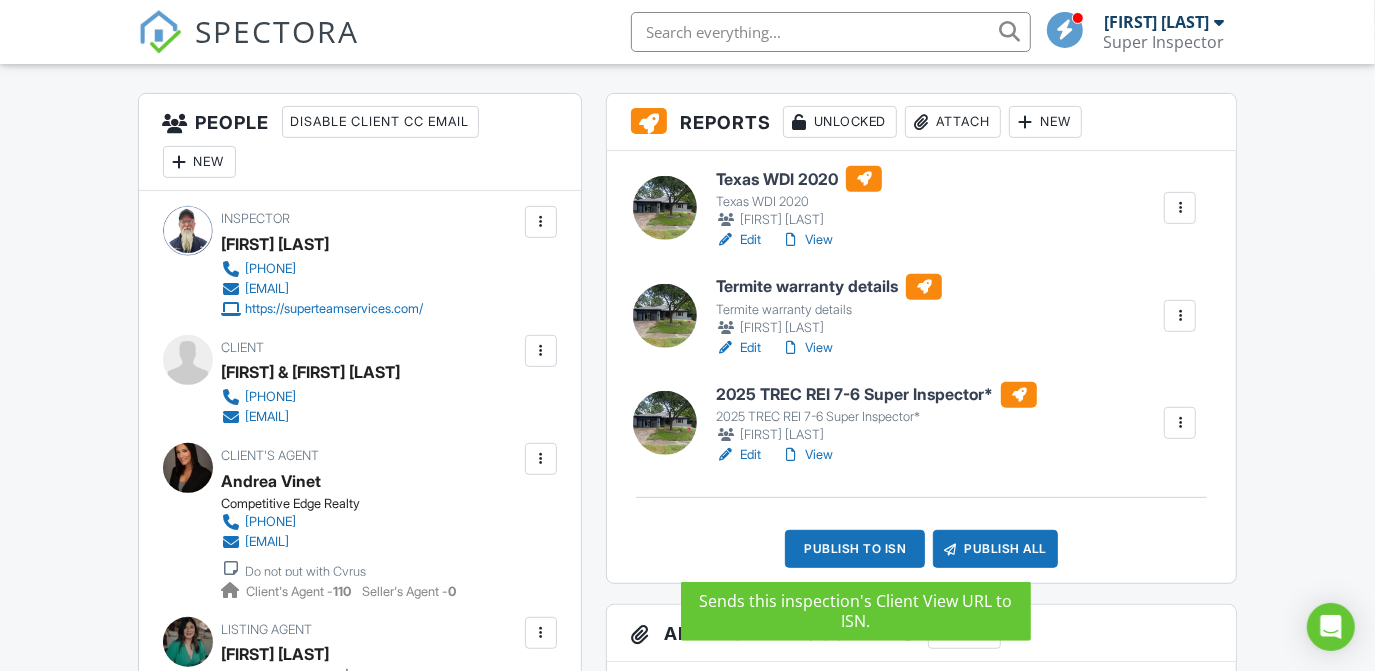 click on "Publish to ISN" at bounding box center (855, 549) 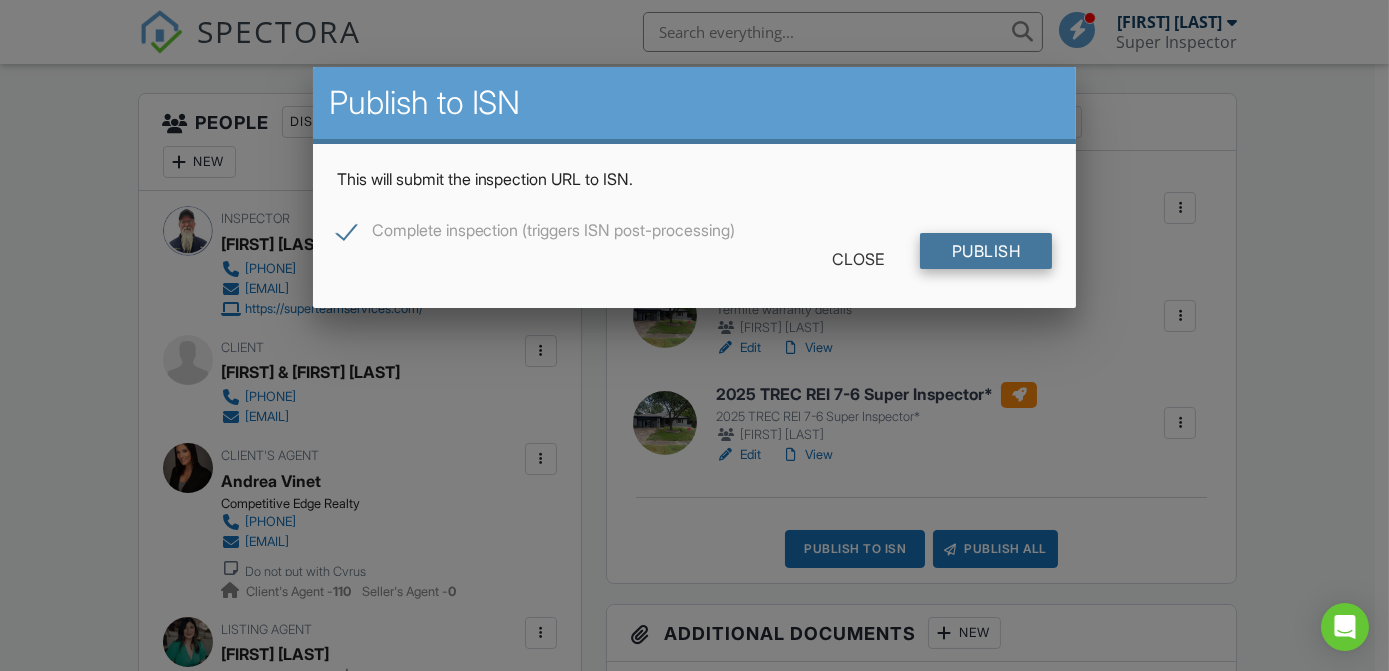 click on "Publish" at bounding box center (986, 251) 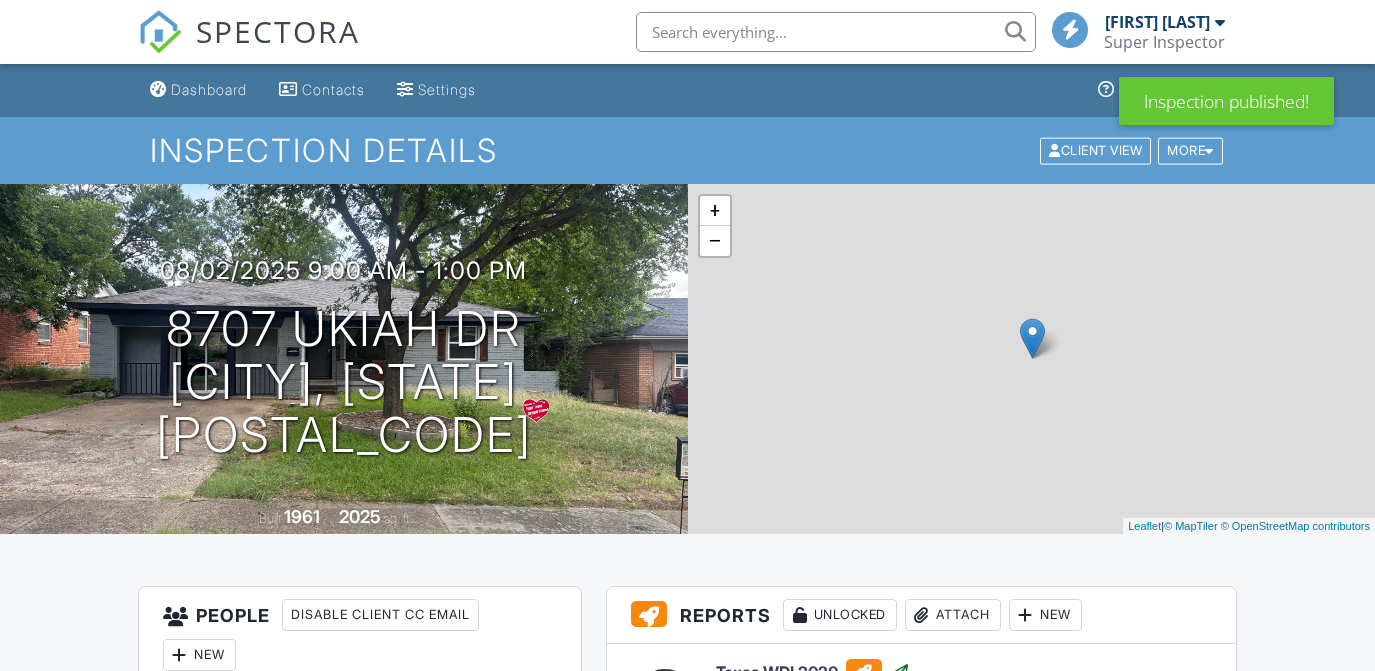scroll, scrollTop: 0, scrollLeft: 0, axis: both 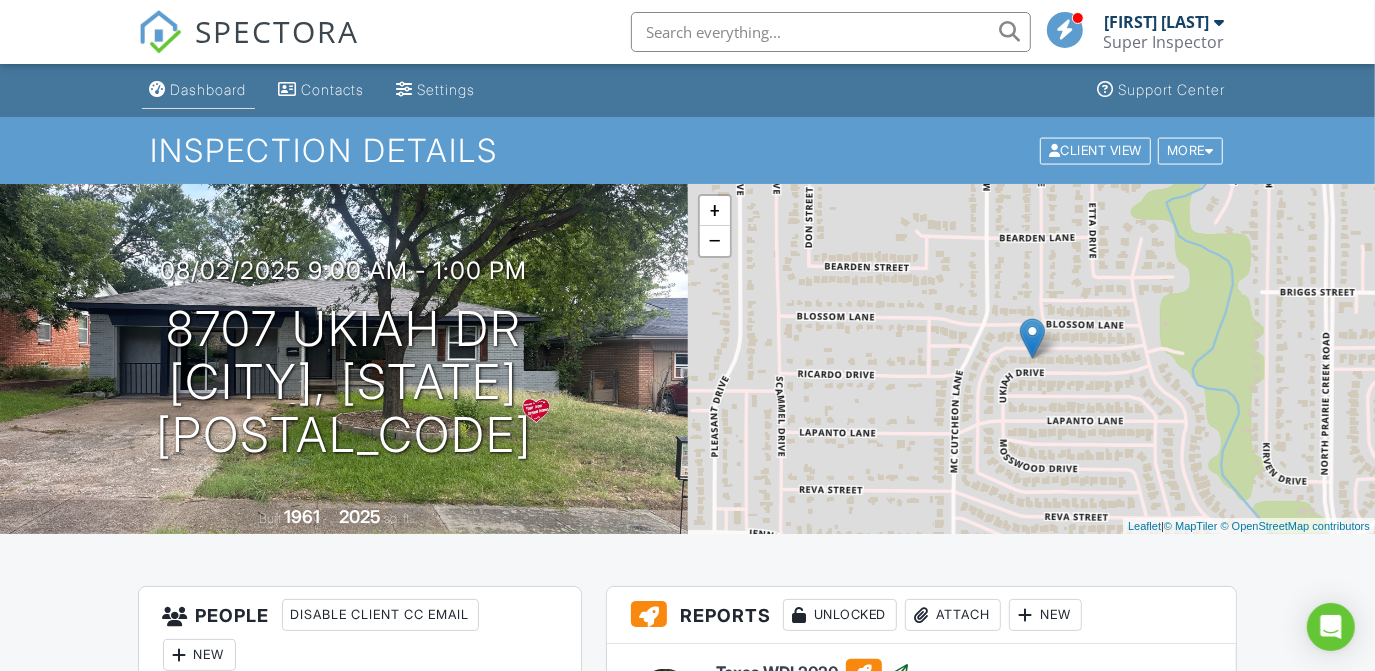 click on "Dashboard" at bounding box center [209, 89] 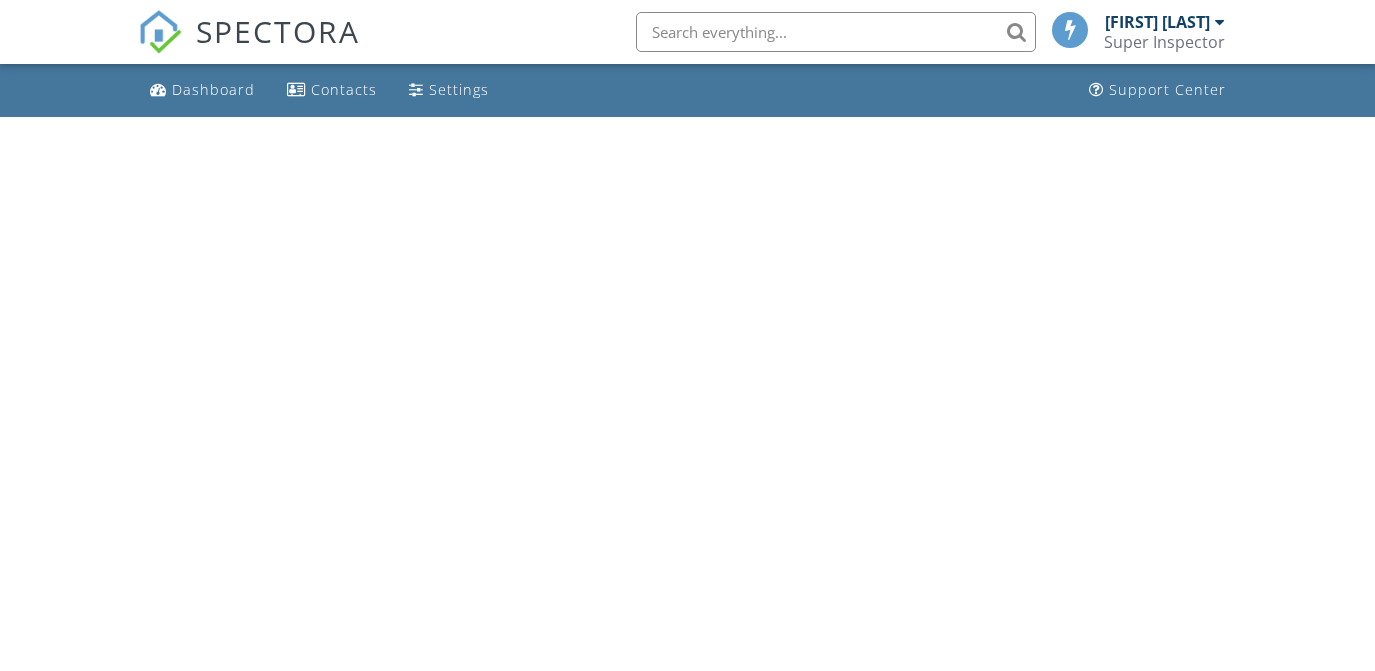 scroll, scrollTop: 0, scrollLeft: 0, axis: both 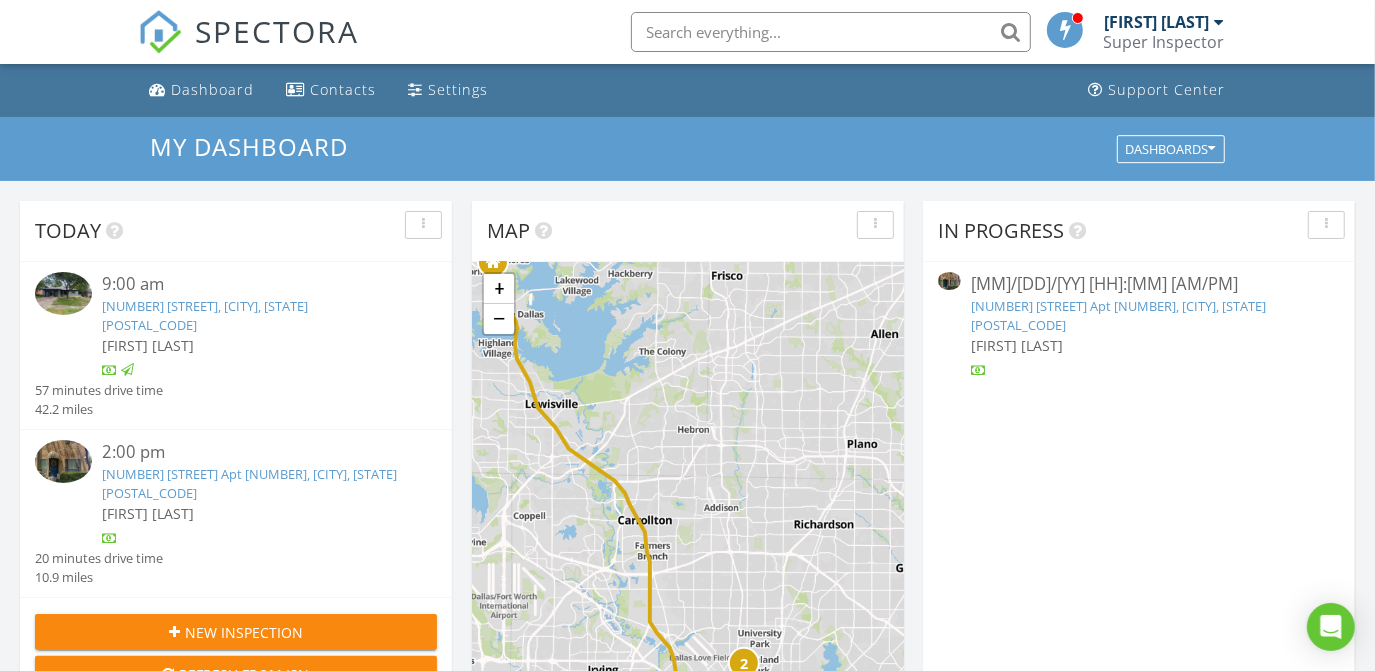 click on "[NUMBER] [STREET] Apt [NUMBER], [CITY], [STATE] [POSTAL_CODE]" at bounding box center (249, 483) 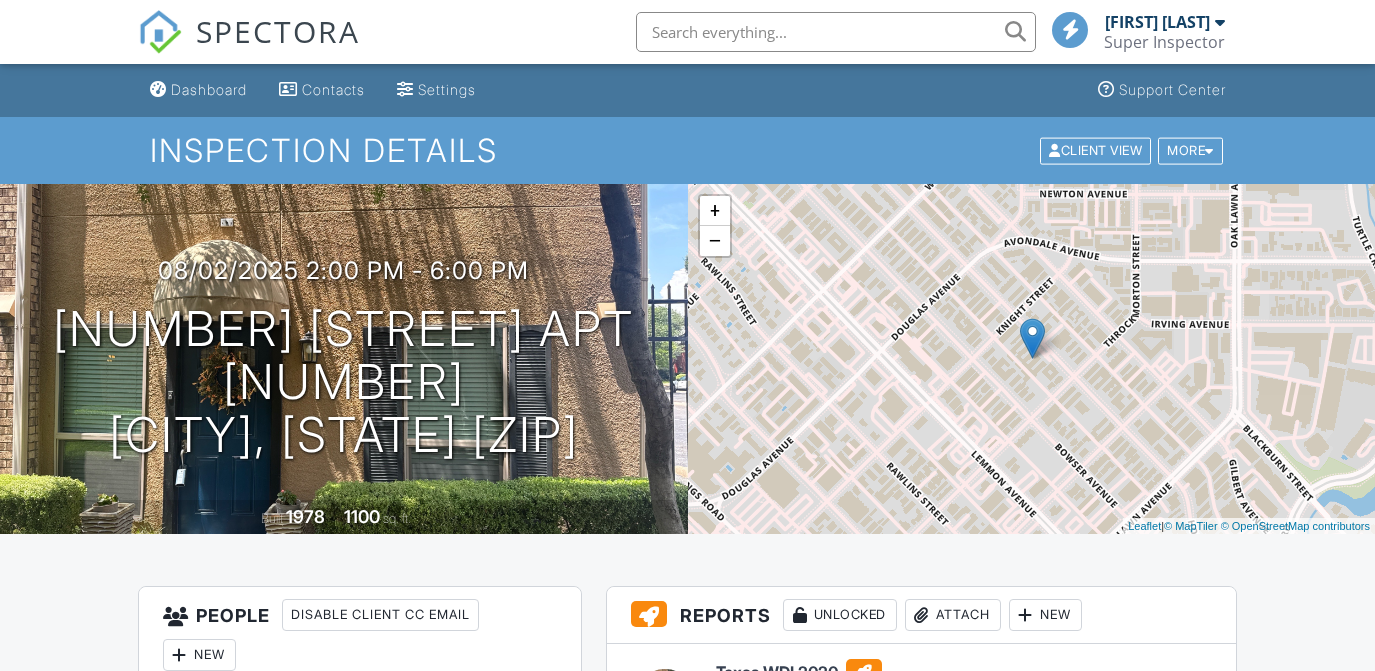 scroll, scrollTop: 0, scrollLeft: 0, axis: both 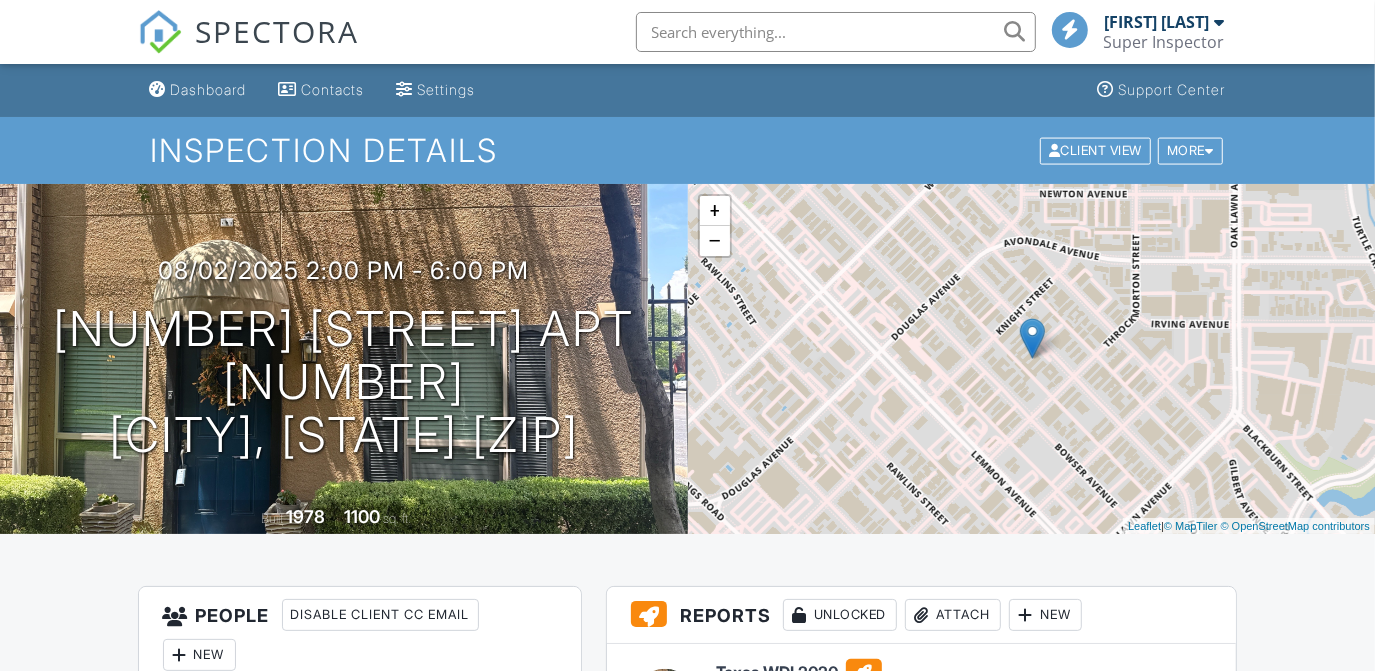 click on "Reports
Unlocked
Attach
New
Texas WDI 2020
Texas WDI 2020
Brian Lehew
Edit
View
Quick Publish
Assign Inspectors
Copy
Delete
Termite warranty details
Termite warranty details
Brian Lehew
Edit
View
Quick Publish
Assign Inspectors
Copy
Delete
2025 TREC REI 7-6 Super Inspector*
2025 TREC REI 7-6 Super Inspector*
Brian Lehew
Edit
View
Quick Publish
Assign Inspectors
Copy
Delete
Publish to ISN
Publish All
Checking report completion
Publish report?
Before publishing from the web, click "Preview/Publish" in the Report Editor to save your changes ( don't know where that is?
Cancel
Publish
Share archived report" at bounding box center (688, 1535) 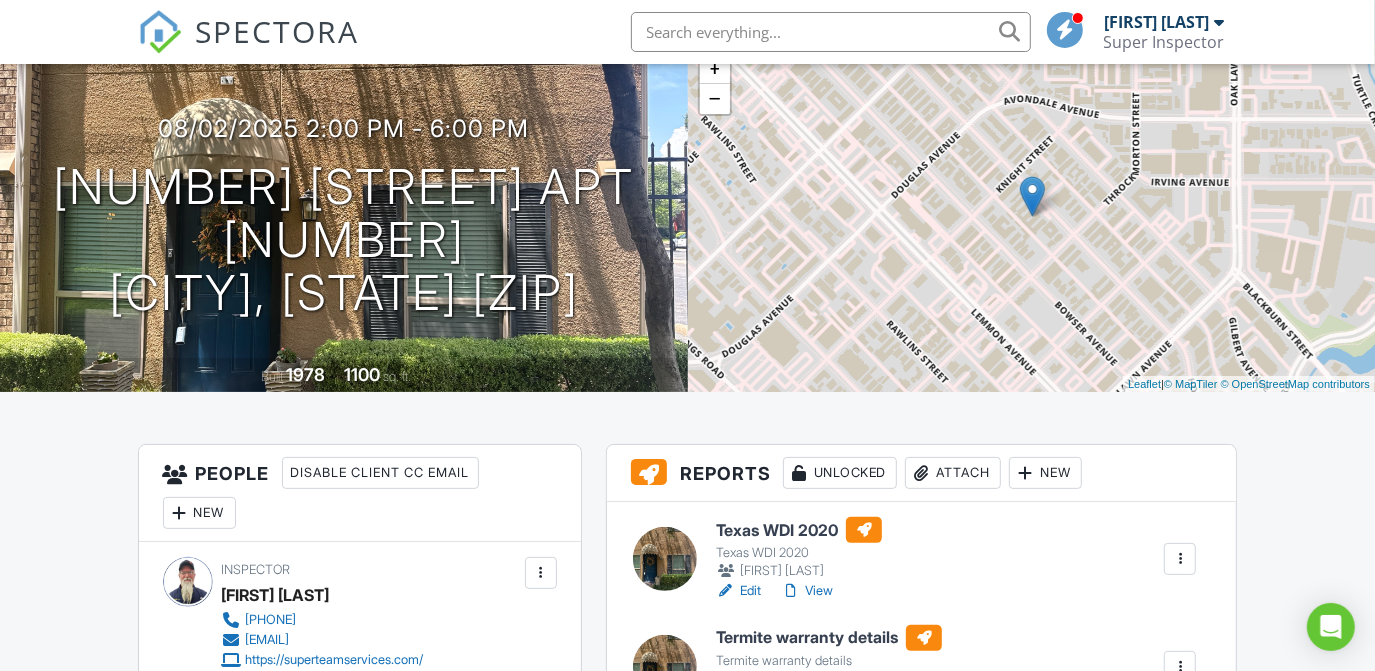 scroll, scrollTop: 327, scrollLeft: 0, axis: vertical 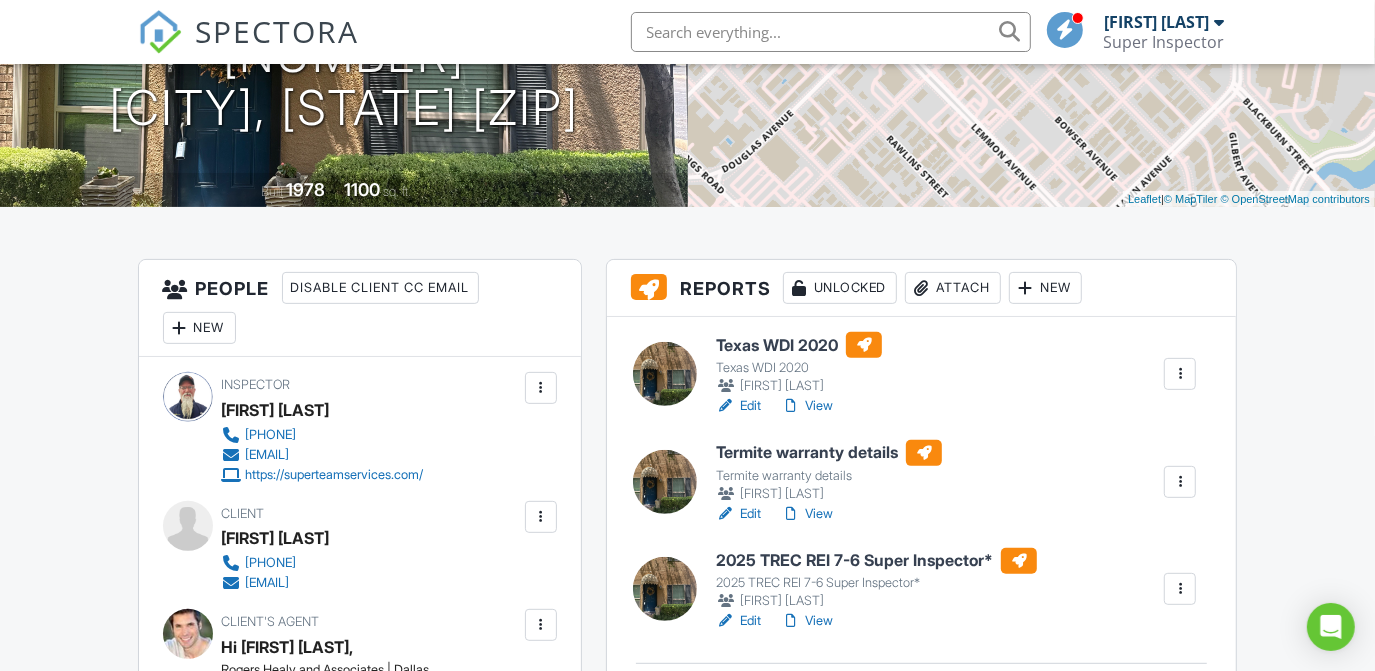 click on "[FIRST] [LAST]" at bounding box center (799, 386) 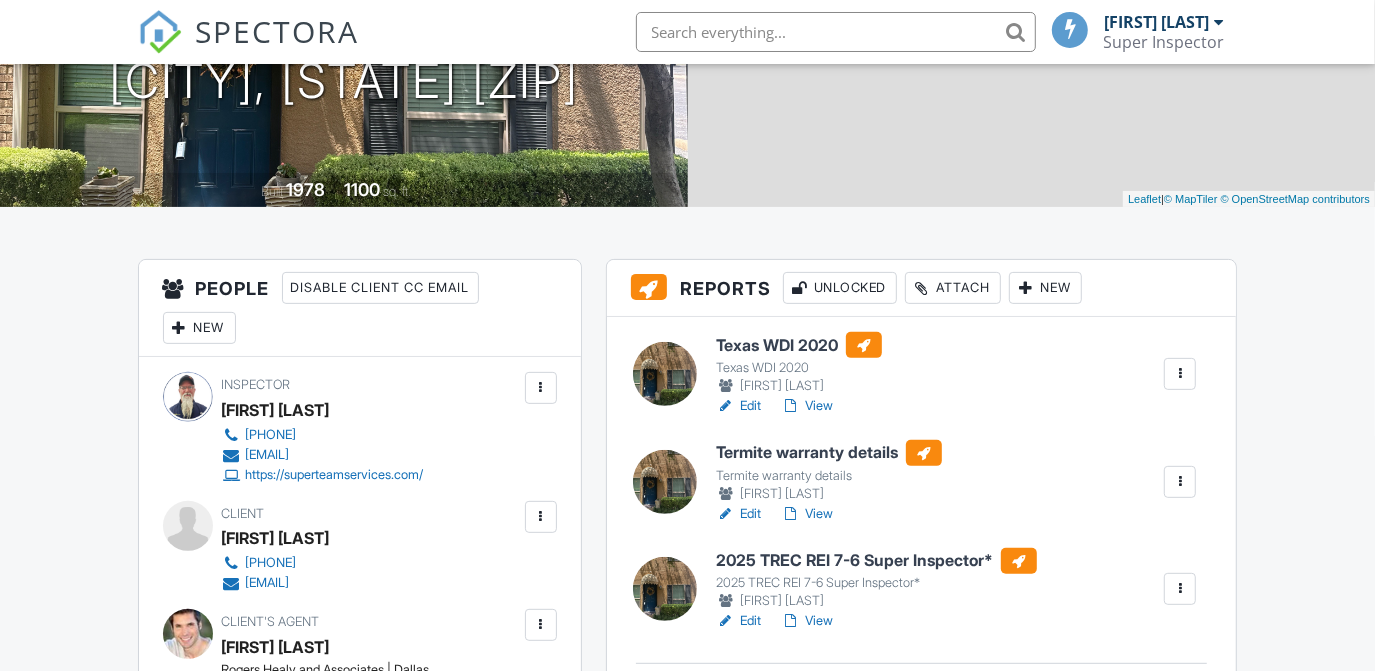 scroll, scrollTop: 327, scrollLeft: 0, axis: vertical 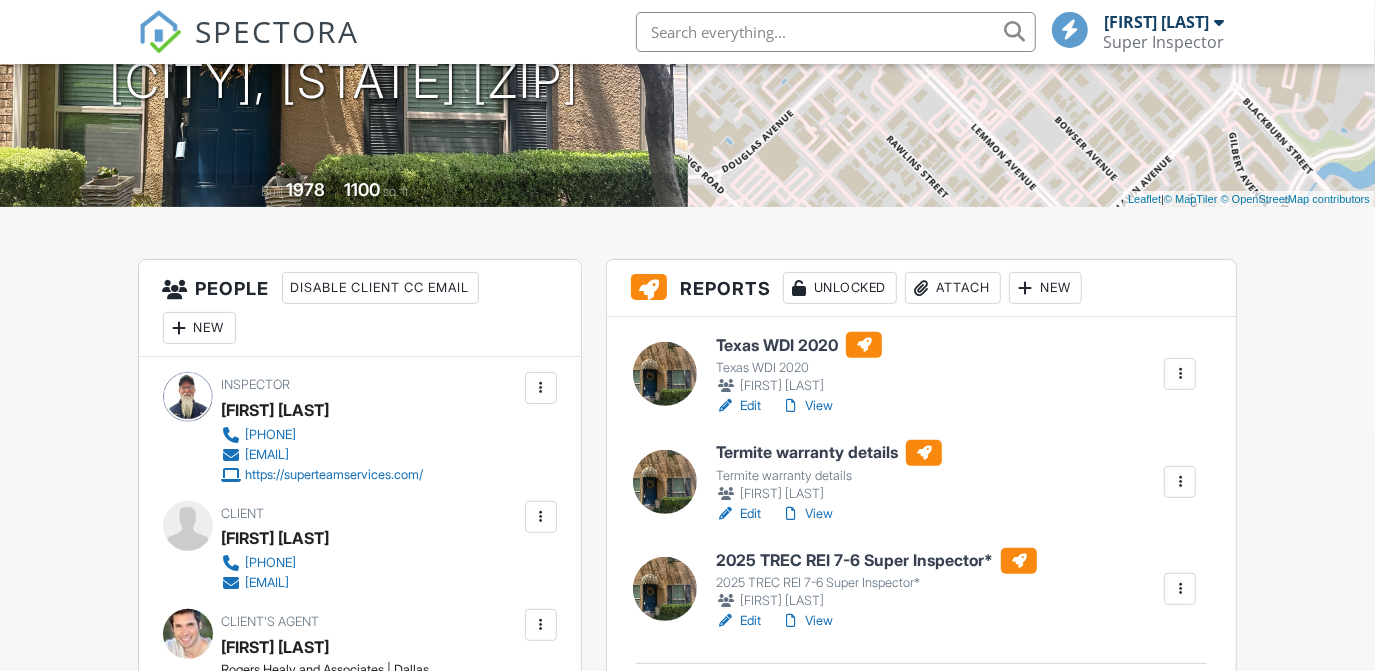 click on "View" at bounding box center (807, 406) 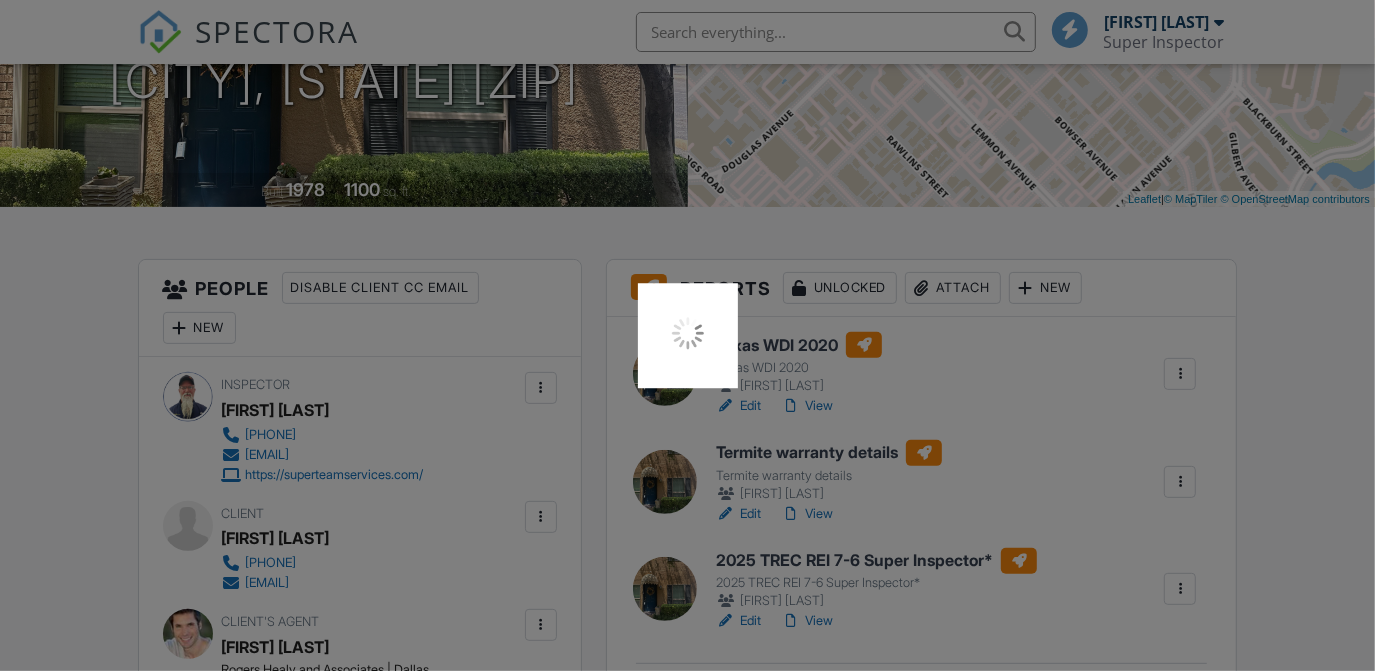 scroll, scrollTop: 0, scrollLeft: 0, axis: both 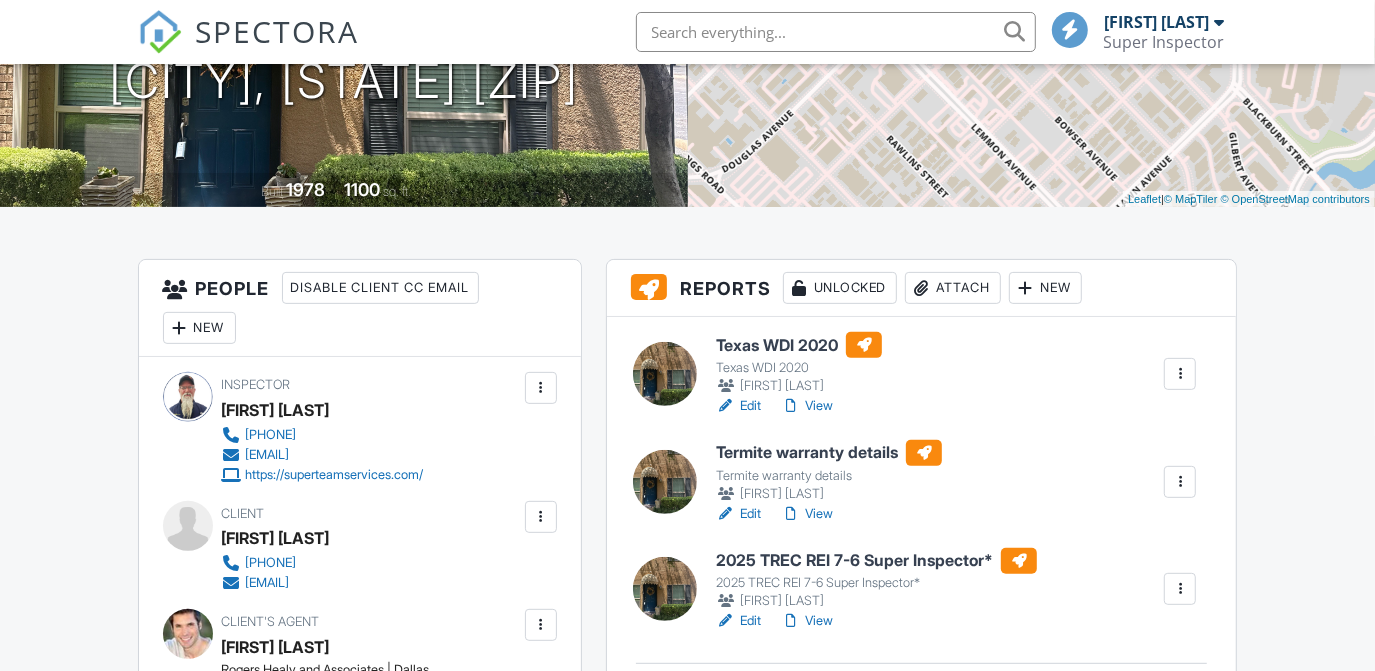 click on "View" at bounding box center (807, 406) 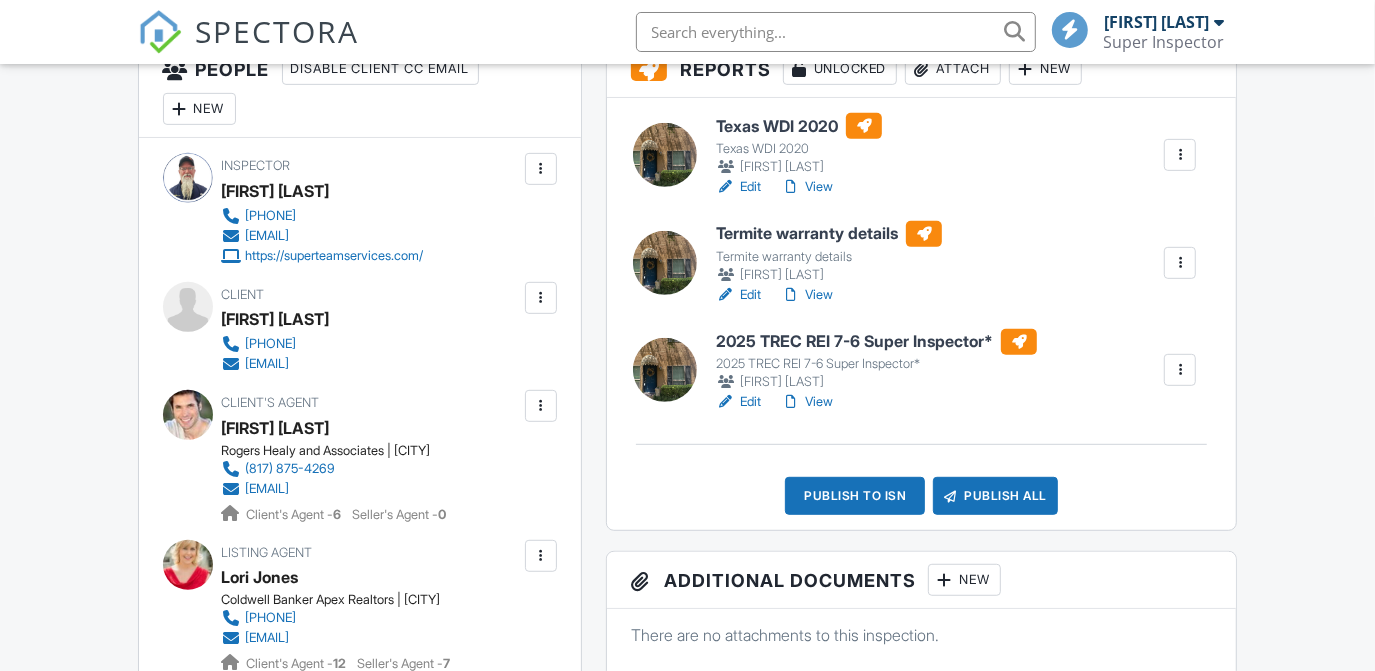scroll, scrollTop: 797, scrollLeft: 0, axis: vertical 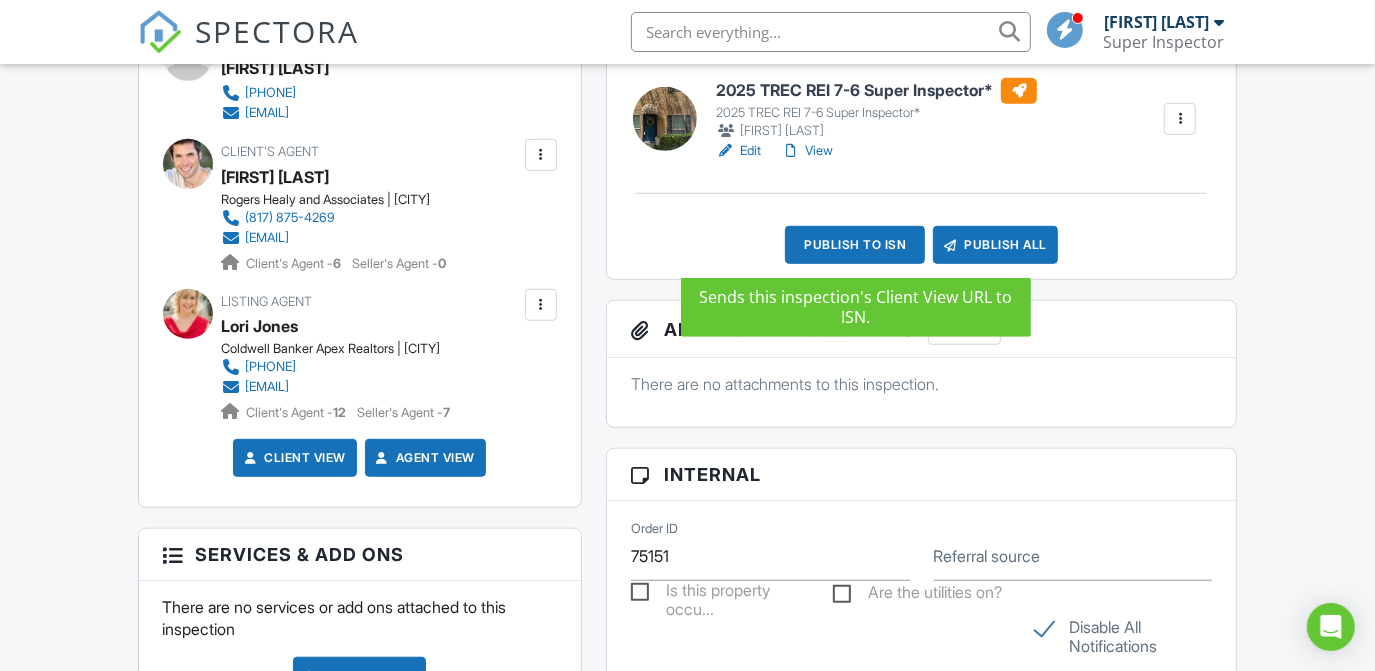 click on "Publish to ISN" at bounding box center [855, 245] 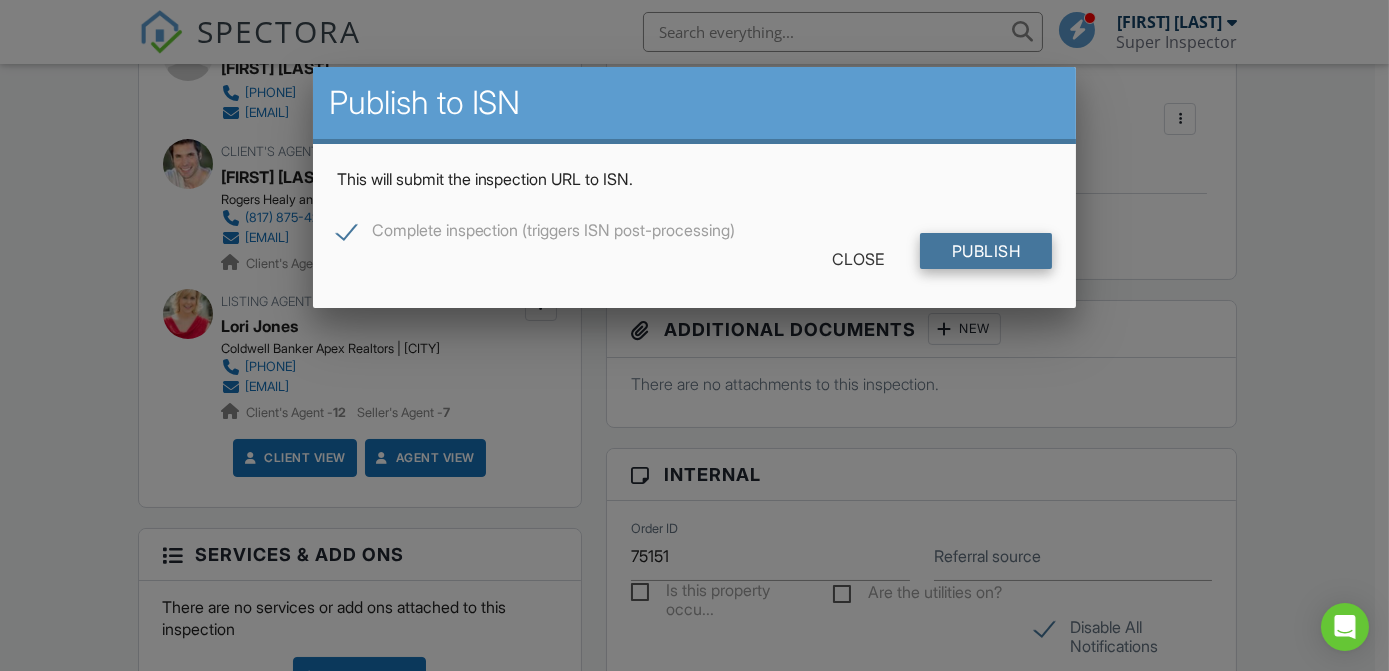 click on "Publish" at bounding box center (986, 251) 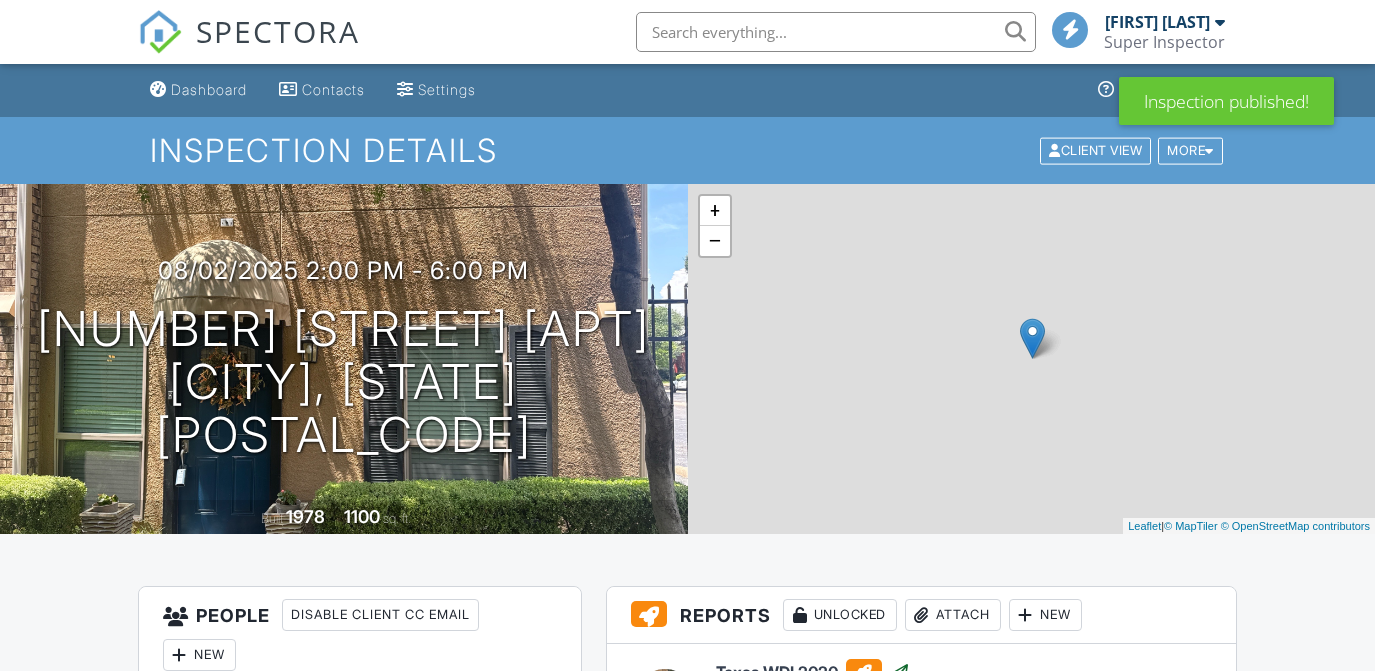 scroll, scrollTop: 0, scrollLeft: 0, axis: both 